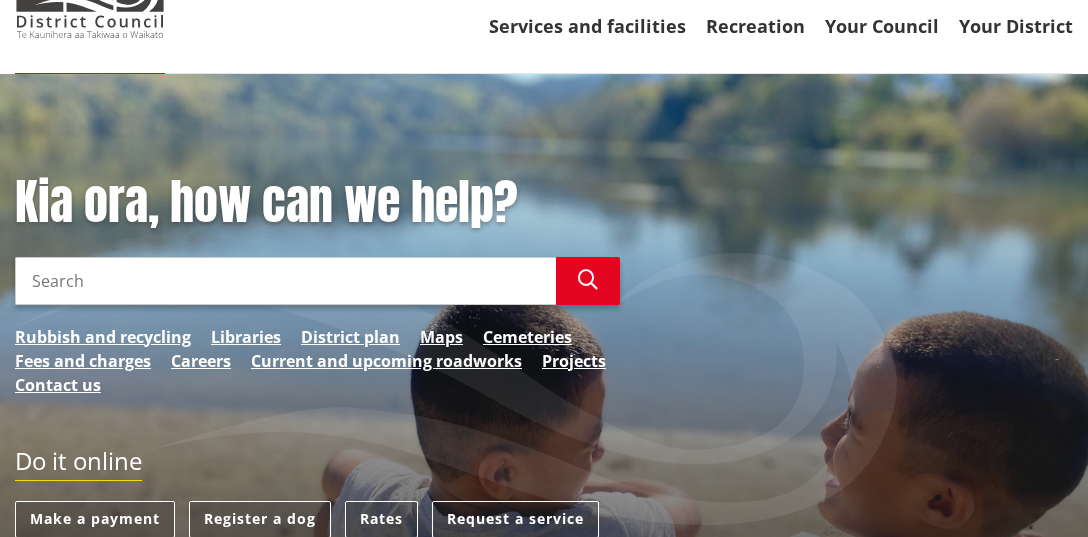 scroll, scrollTop: 158, scrollLeft: 0, axis: vertical 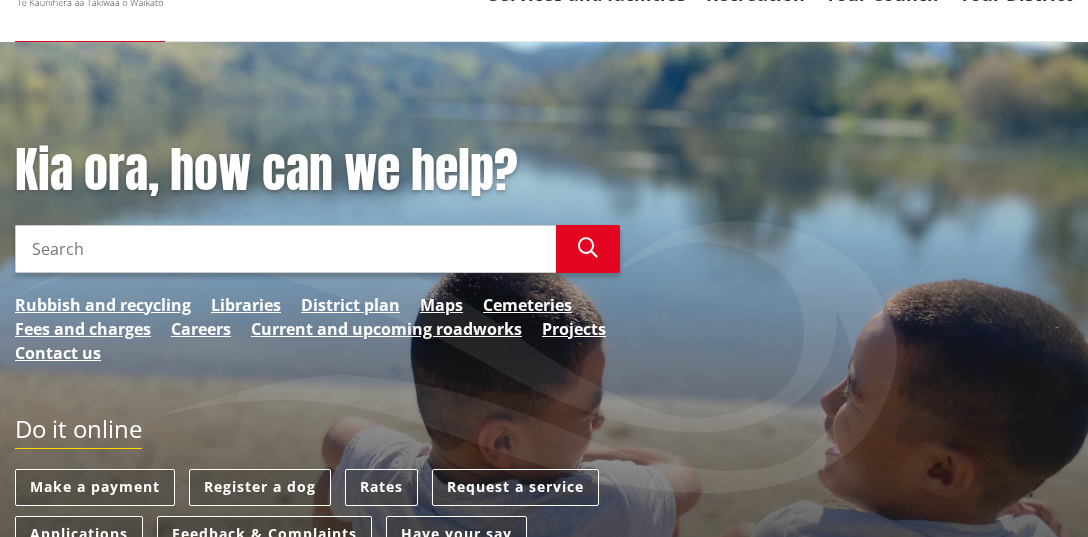click on "Kia ora, how can we help?
Search
Search
Rubbish and recycling
Libraries
District plan
Maps
Cemeteries
Fees and charges
Careers
Current and upcoming roadworks
Projects
Contact us" at bounding box center [317, 263] 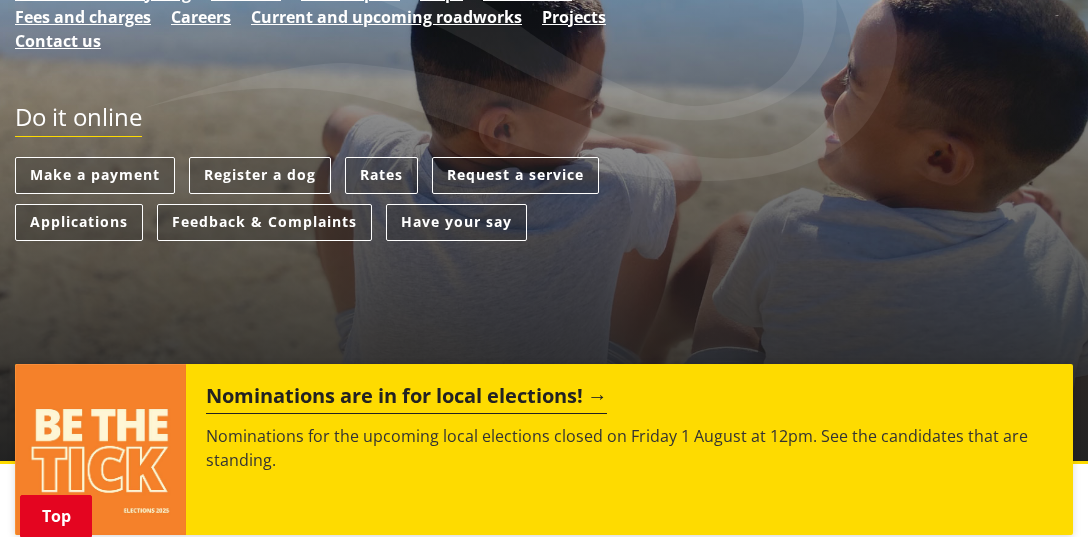 scroll, scrollTop: 446, scrollLeft: 0, axis: vertical 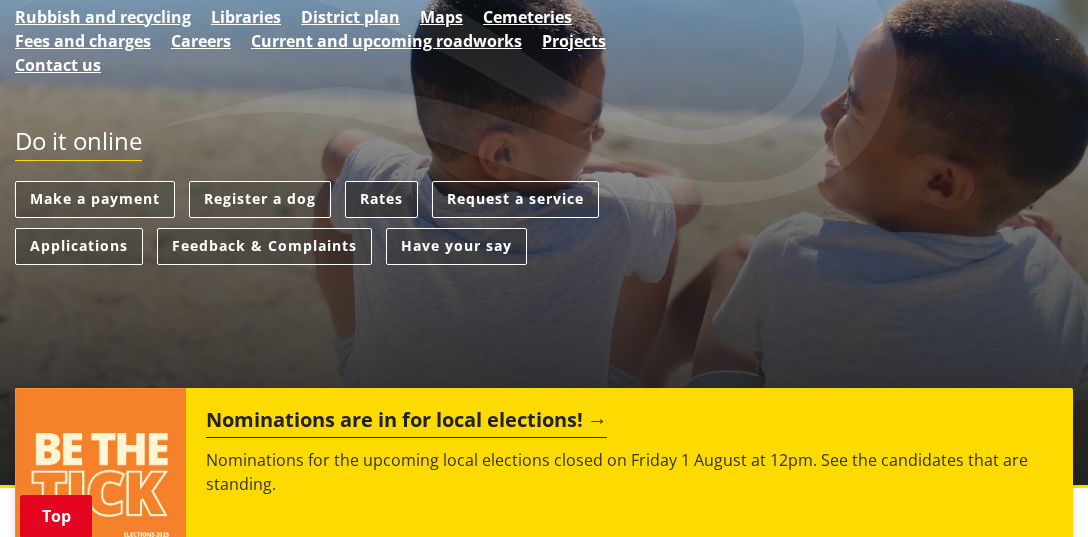 click on "Rates" at bounding box center [381, 199] 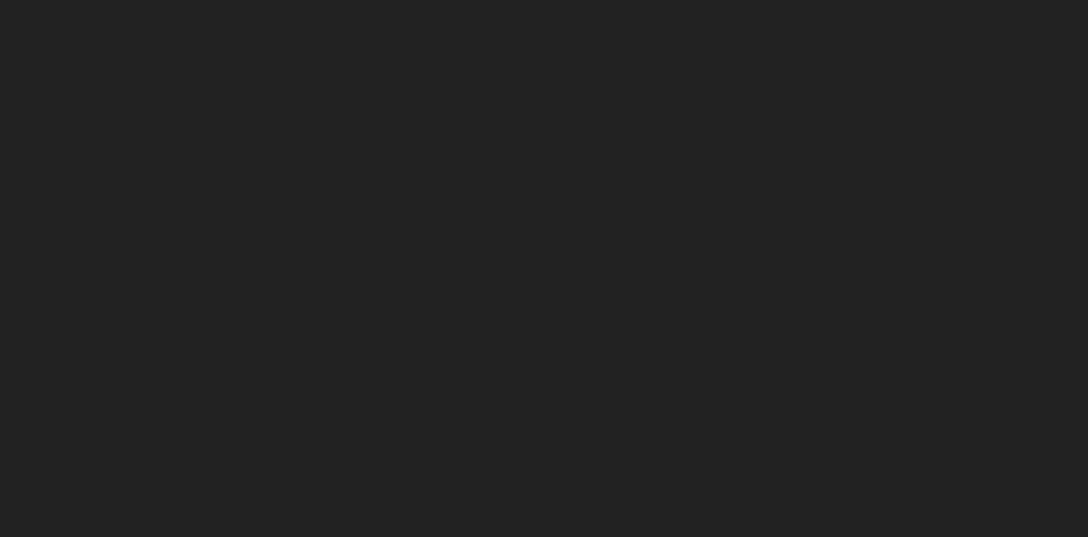 scroll, scrollTop: 0, scrollLeft: 0, axis: both 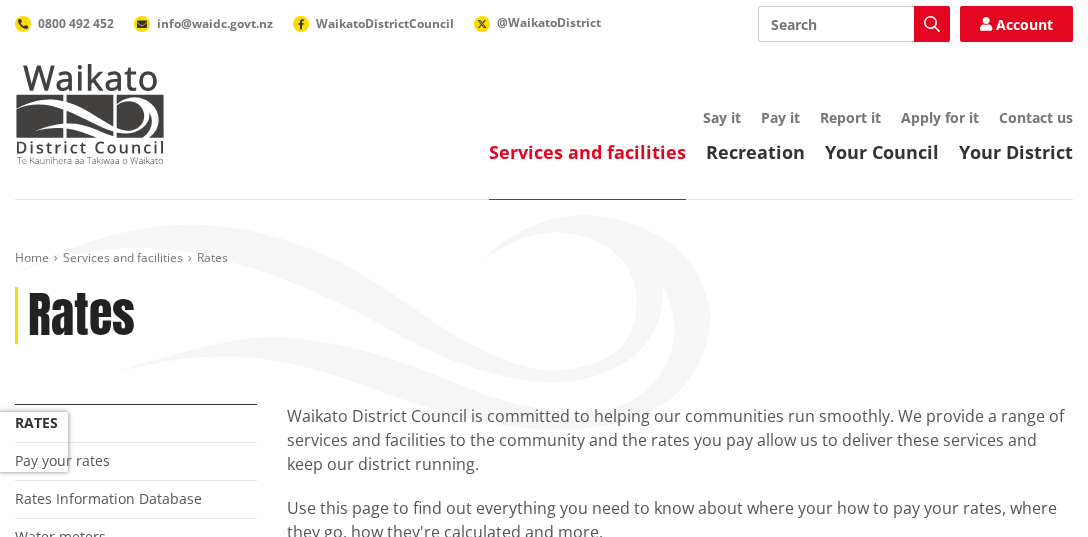 click on "Home
Services and facilities
Rates
Rates" at bounding box center [544, 327] 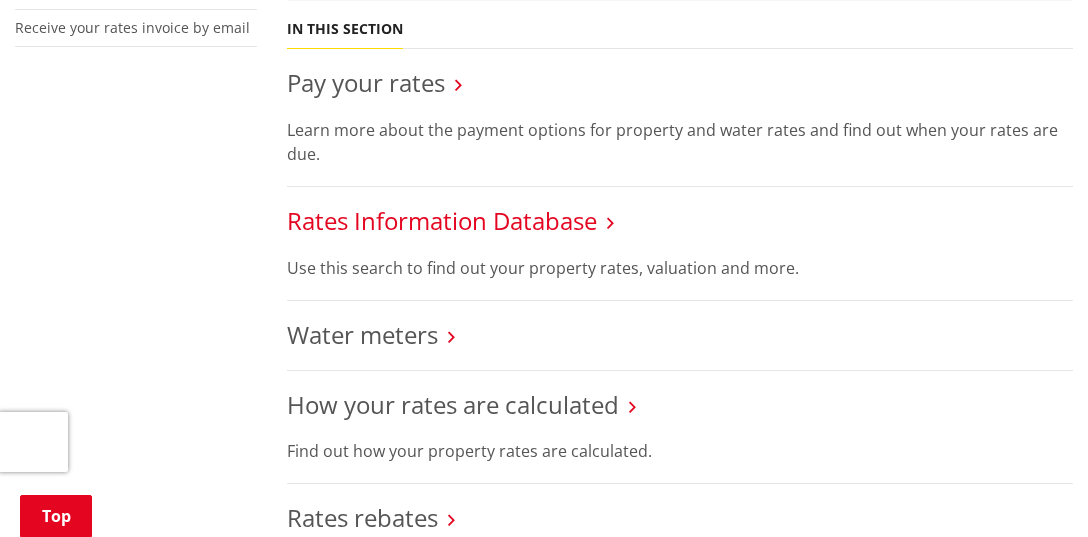 scroll, scrollTop: 735, scrollLeft: 0, axis: vertical 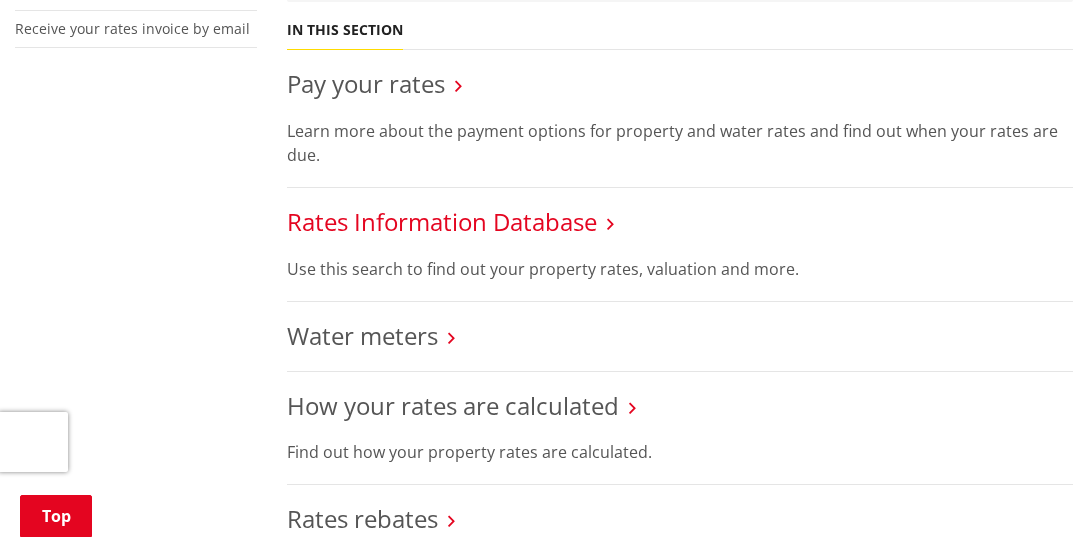 click on "Rates Information Database" at bounding box center [442, 221] 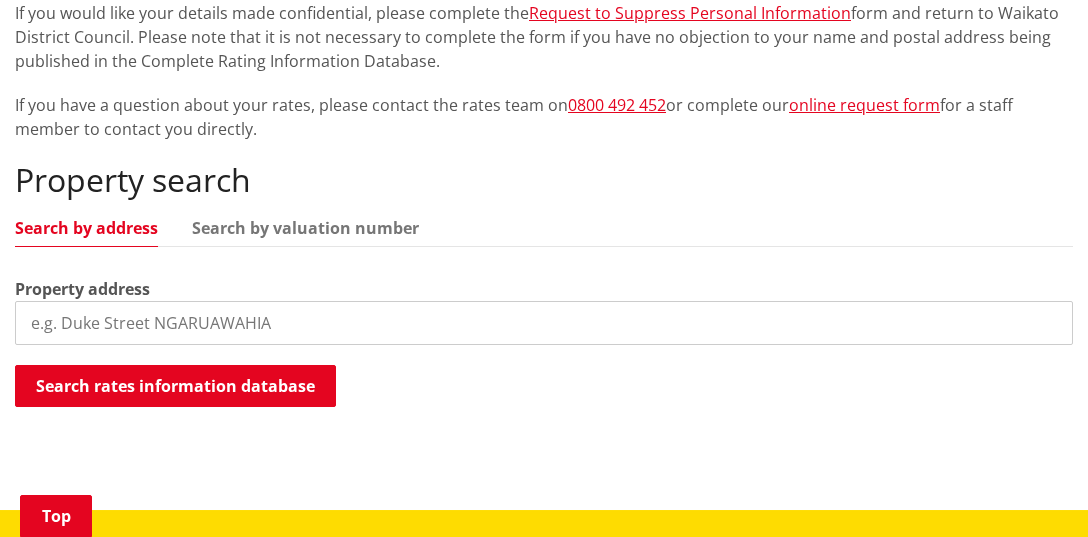 scroll, scrollTop: 448, scrollLeft: 0, axis: vertical 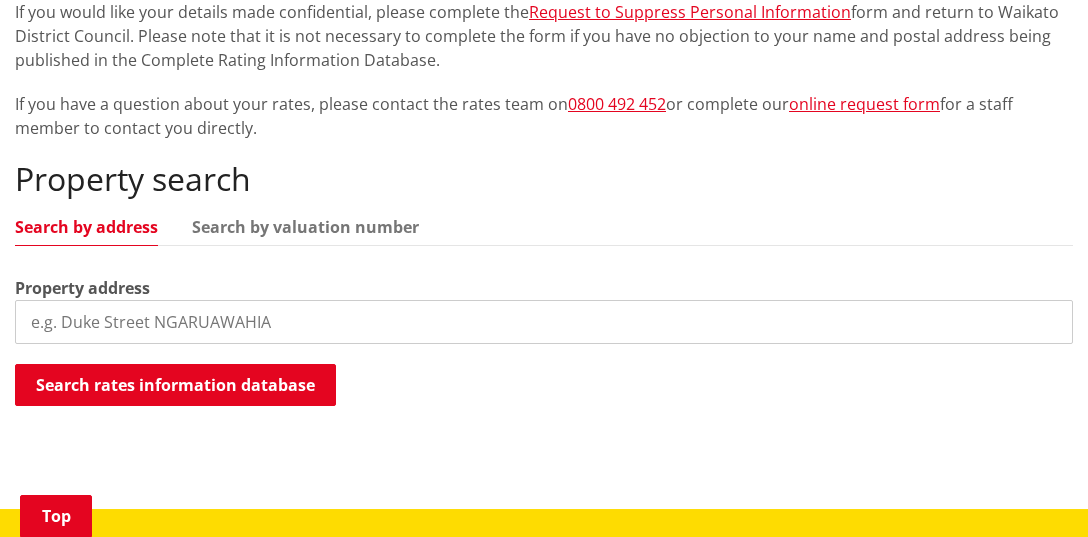 click at bounding box center (544, 322) 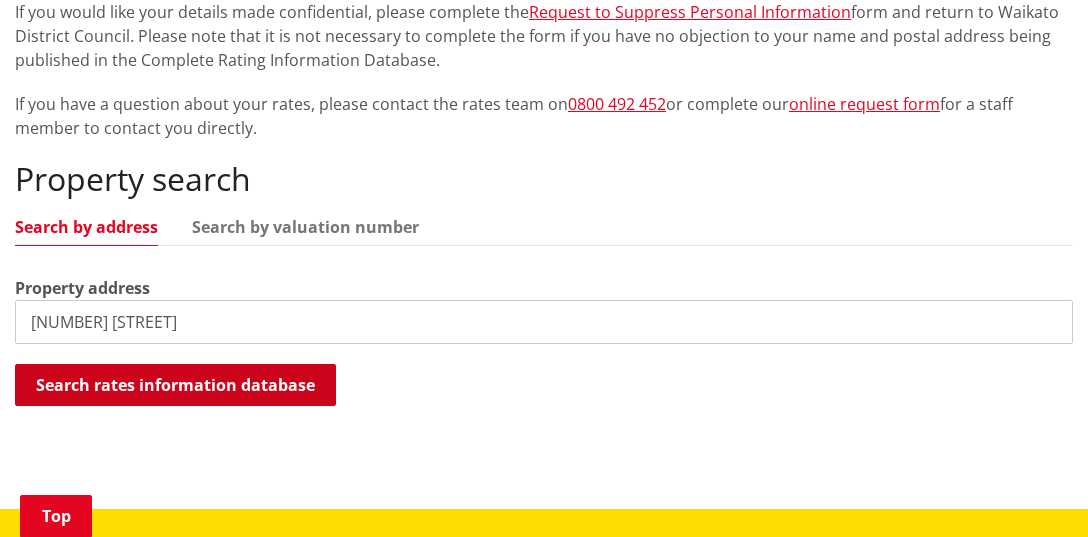 type on "69 Main Street" 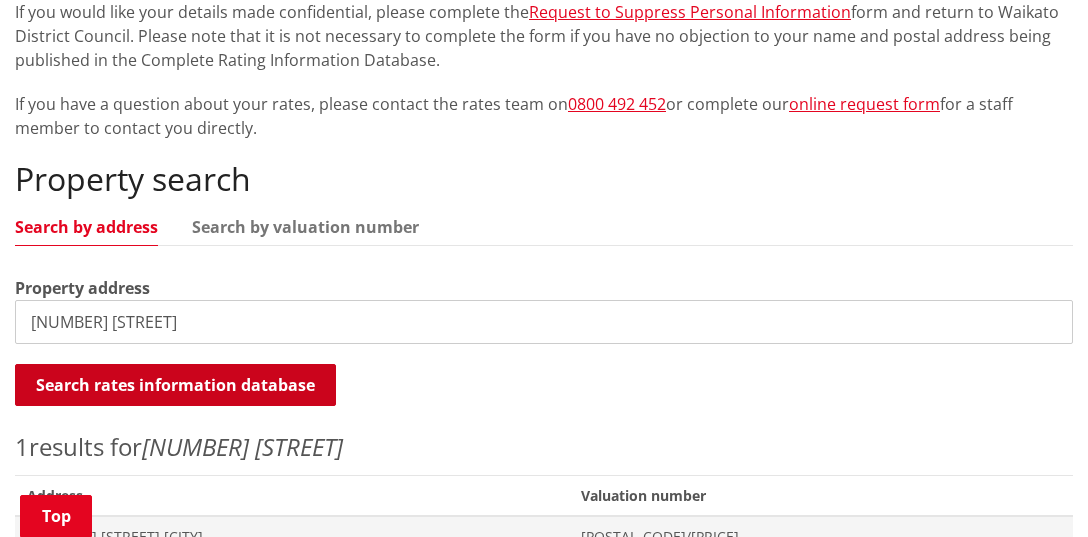 click on "Search rates information database" at bounding box center [175, 385] 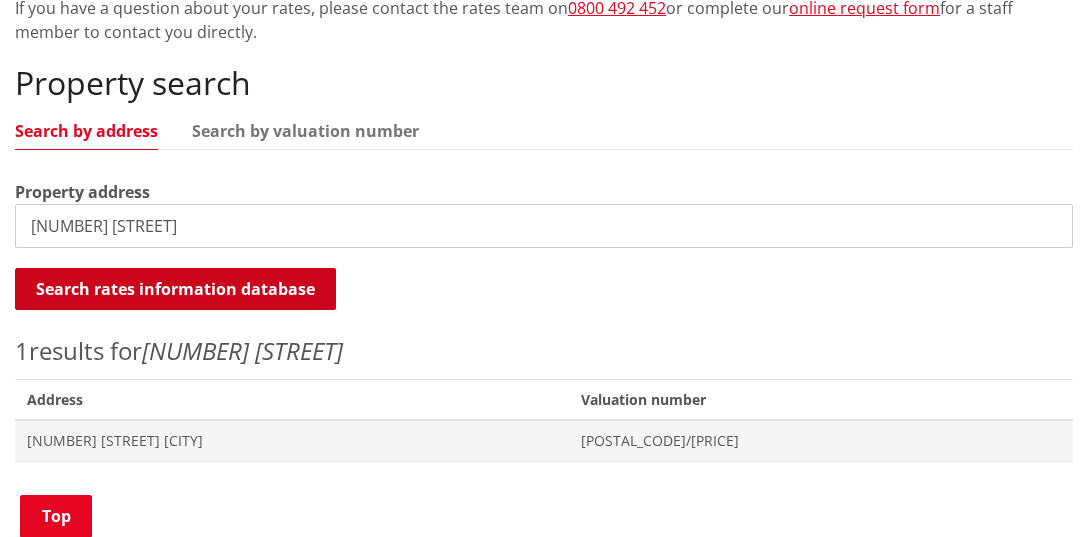 scroll, scrollTop: 576, scrollLeft: 0, axis: vertical 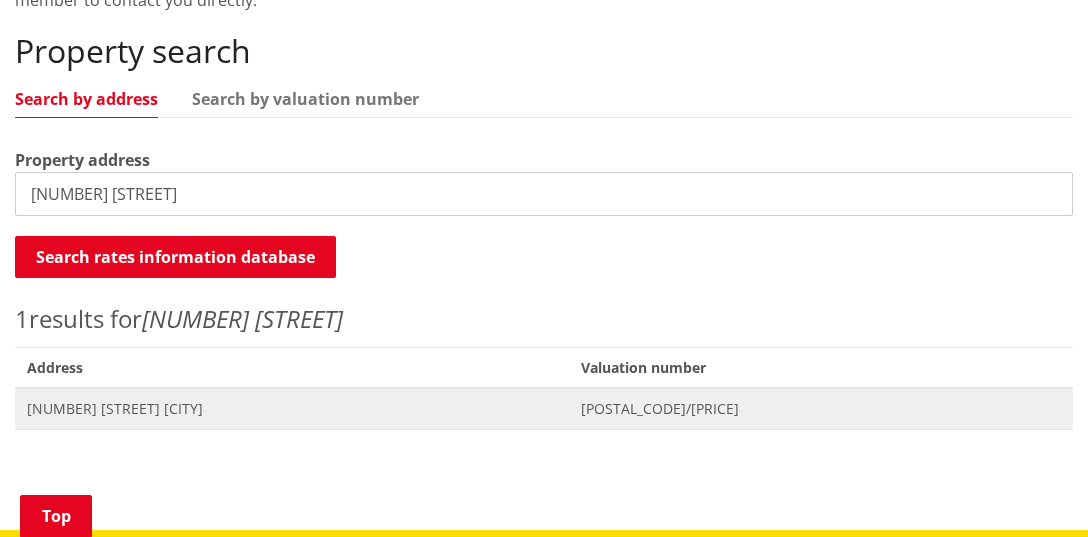 click on "[NUMBER] [STREET] [CITY]" at bounding box center [292, 409] 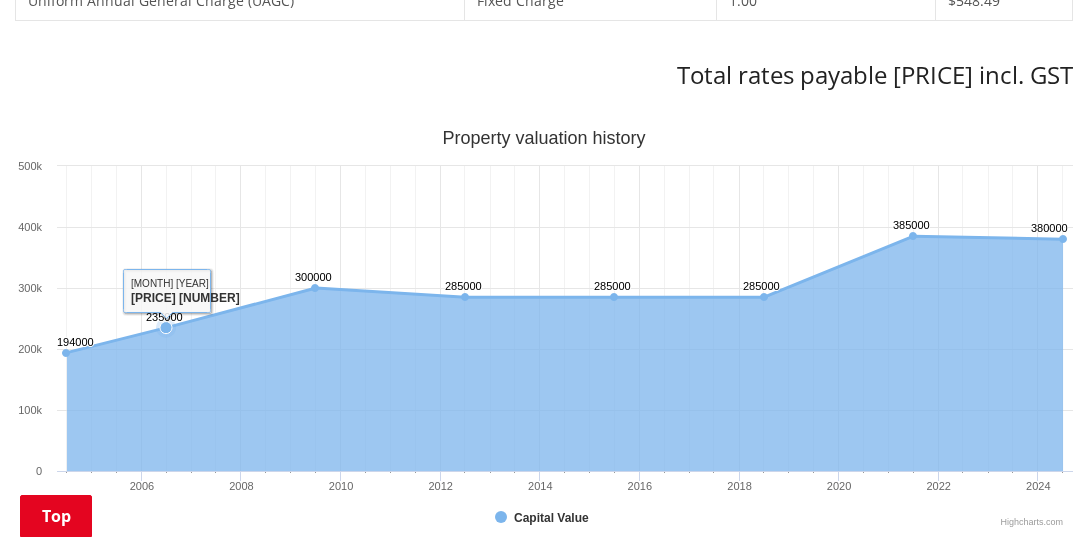 scroll, scrollTop: 1280, scrollLeft: 0, axis: vertical 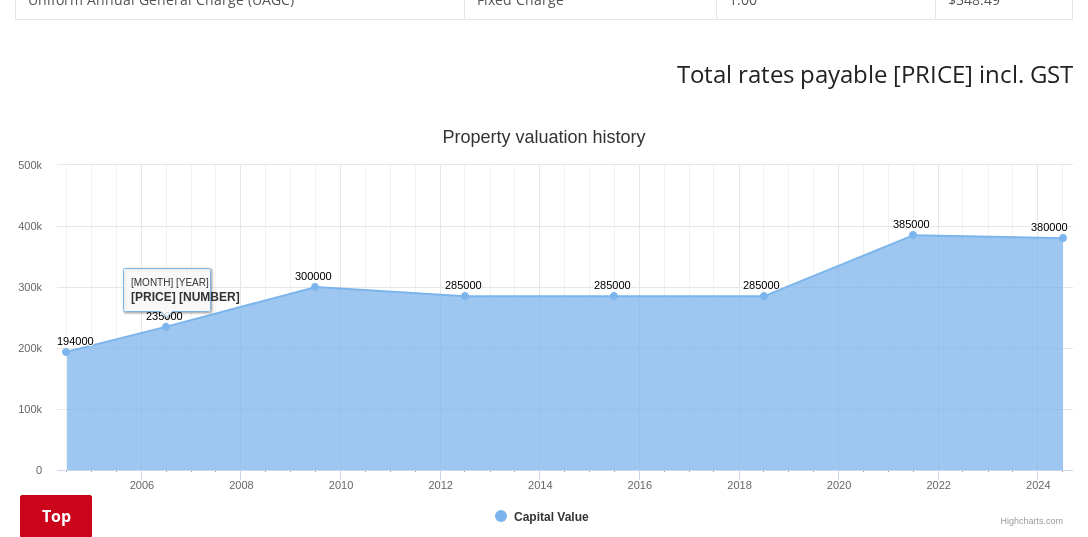 click on "Top" at bounding box center (56, 516) 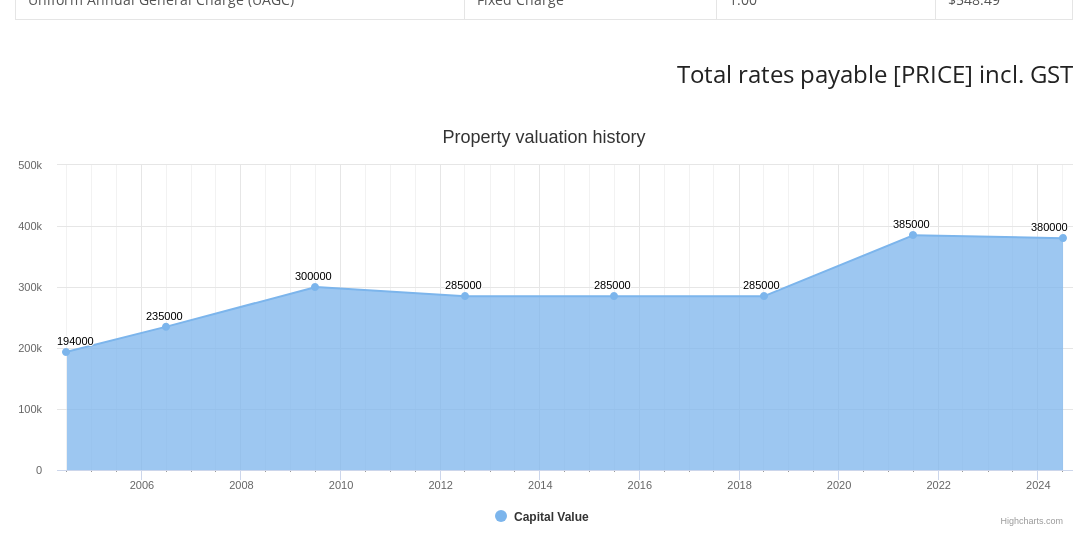 scroll, scrollTop: 0, scrollLeft: 0, axis: both 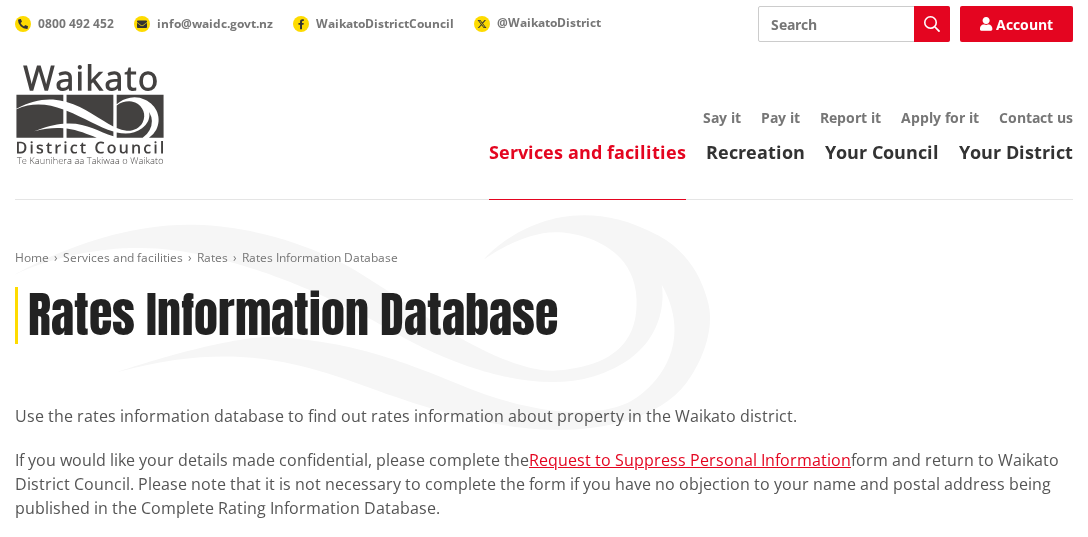 click on "Home
Services and facilities
Rates
Rates Information Database
Rates Information Database
Use the rates information database to find out rates information about property in the Waikato district. If you would like your details made confidential, please complete the  Request to Suppress Personal Information  form and return to Waikato District Council. Please note that it is not necessary to complete the form if you have no objection to your name and postal address being published in the Complete Rating Information Database. If you have a question about your rates, please contact the rates team on  [PHONE]  or complete our  online request form  for a staff member to contact you directly.
Search again
Print this page
Make a rates payment
View district plan
Recent
[NUMBER] [STREET] [CITY]
Property details" at bounding box center (544, 1553) 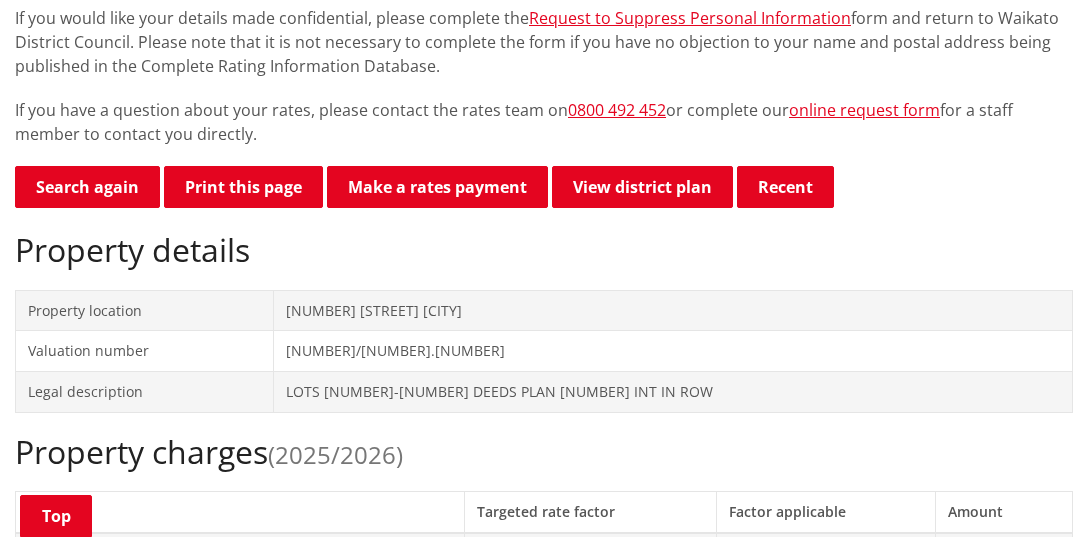 scroll, scrollTop: 448, scrollLeft: 0, axis: vertical 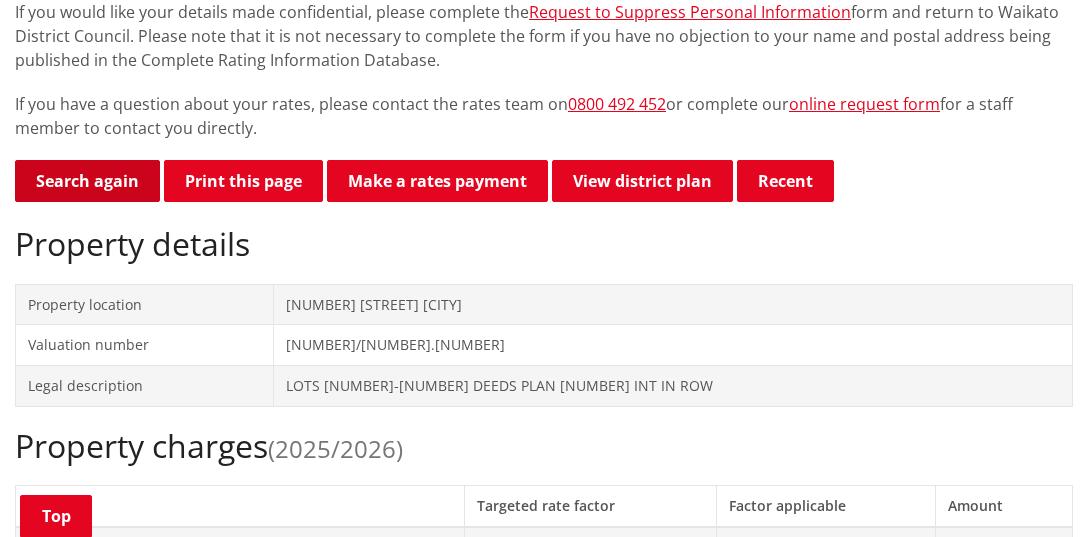 click on "Search again" at bounding box center (87, 181) 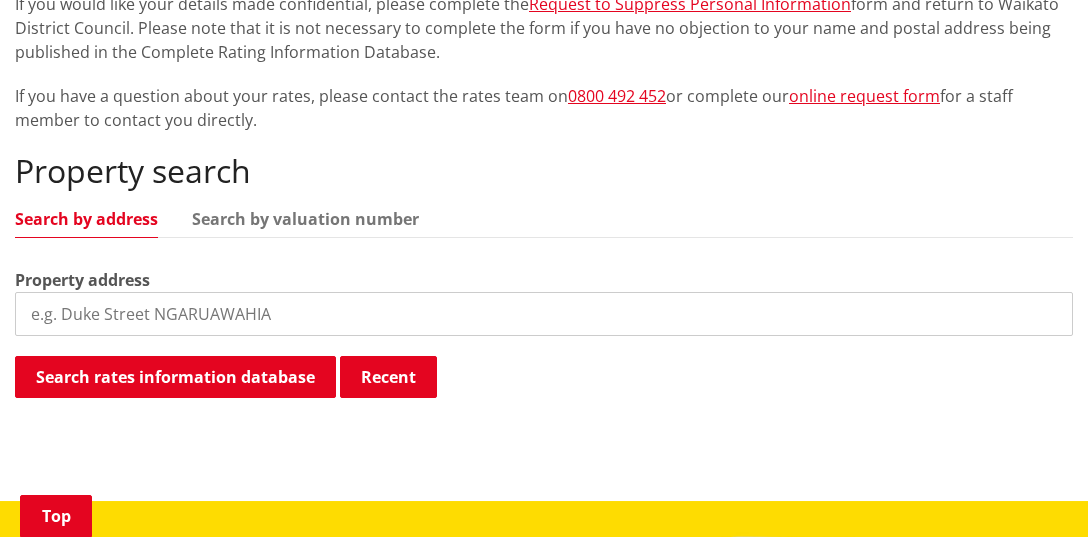 scroll, scrollTop: 480, scrollLeft: 0, axis: vertical 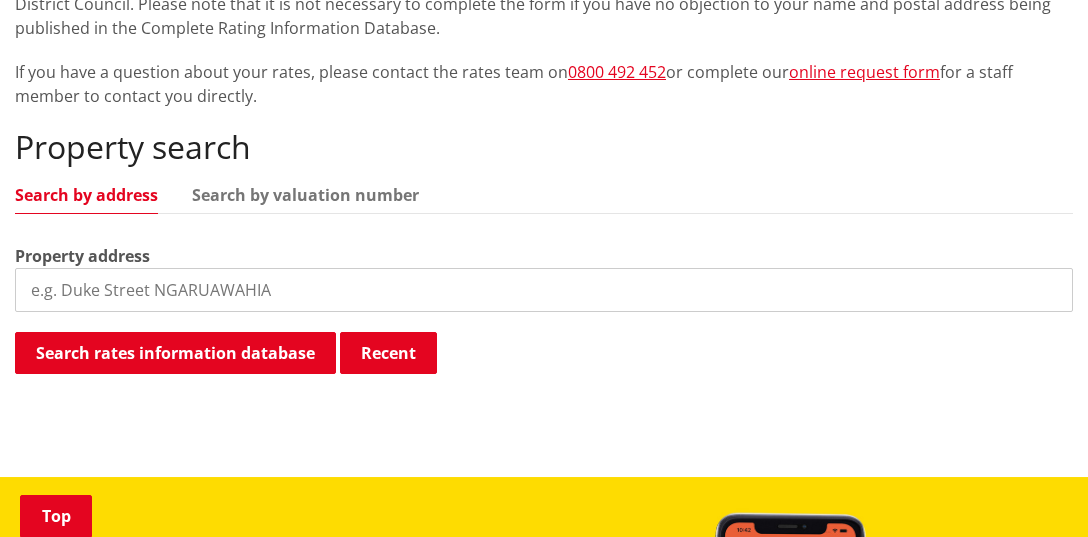 click at bounding box center (544, 290) 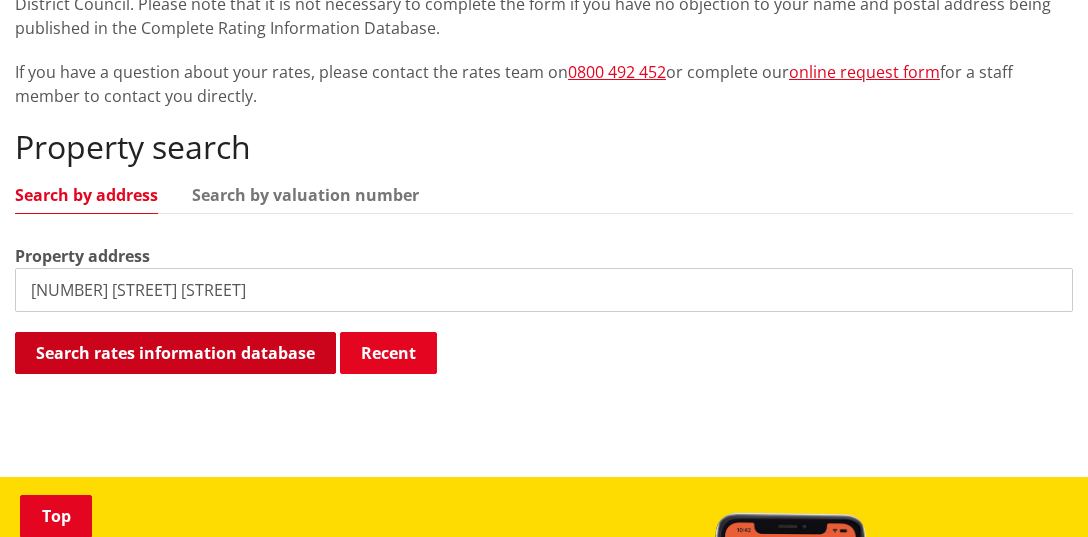 type on "[NUMBER] [STREET] [STREET]" 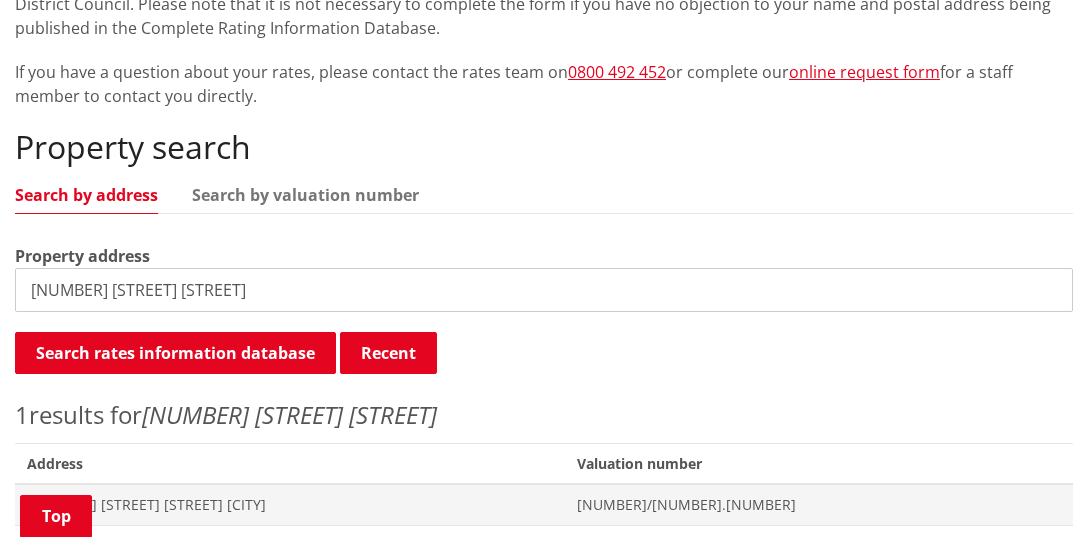 click on "Address" at bounding box center [290, 463] 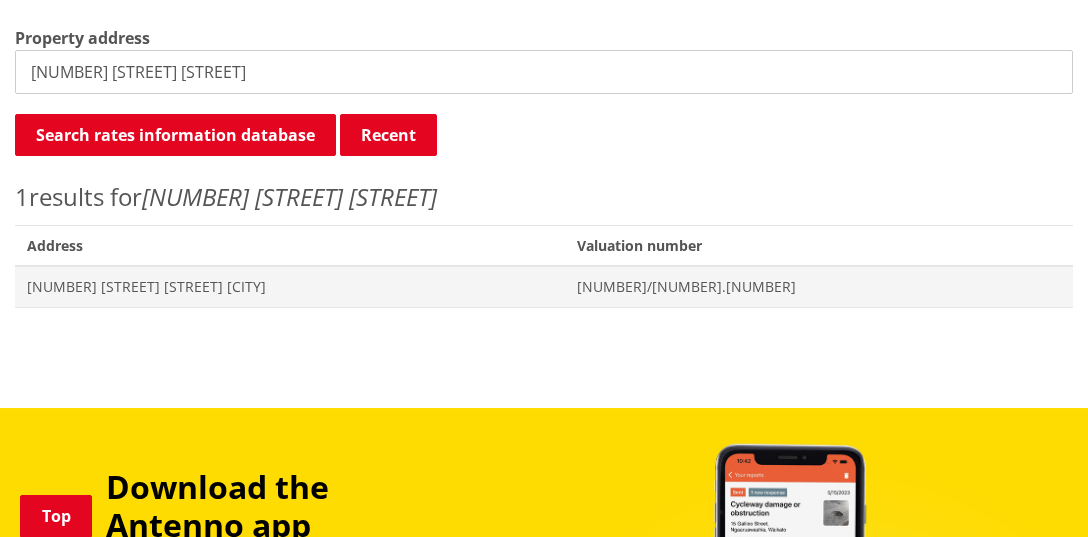scroll, scrollTop: 682, scrollLeft: 0, axis: vertical 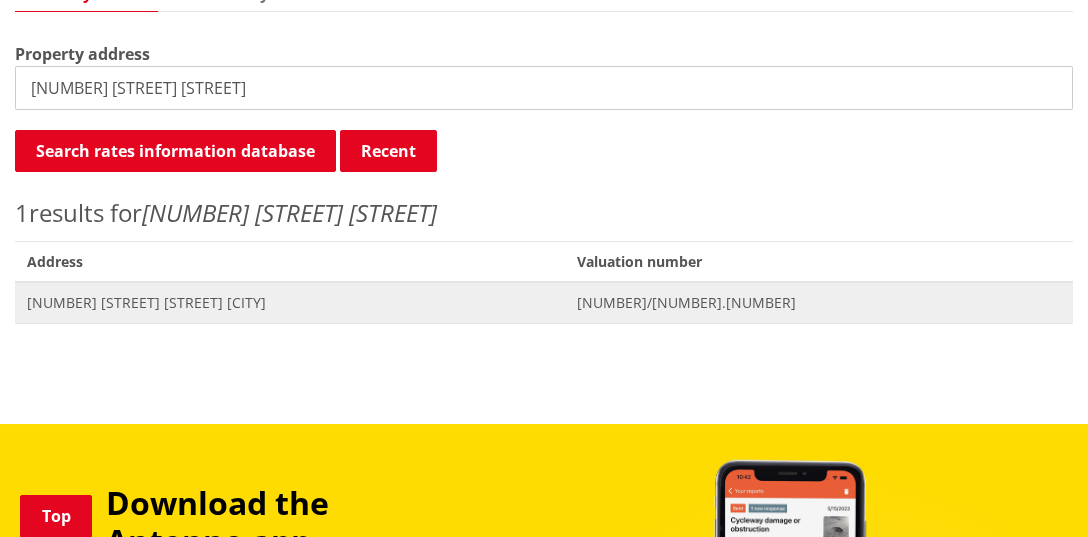 click on "[NUMBER] [STREET] [STREET] [CITY]" at bounding box center [290, 303] 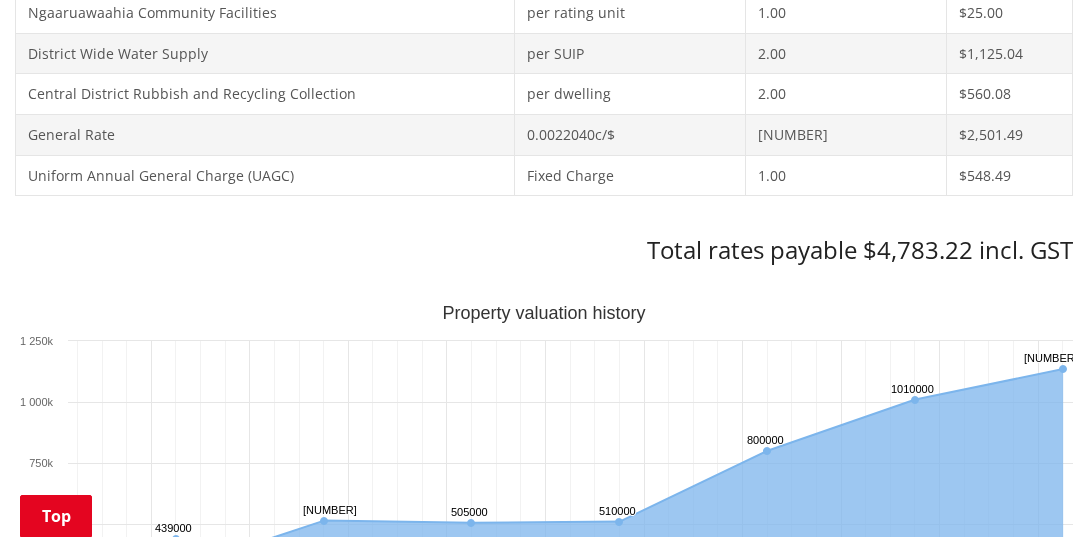 scroll, scrollTop: 1024, scrollLeft: 0, axis: vertical 